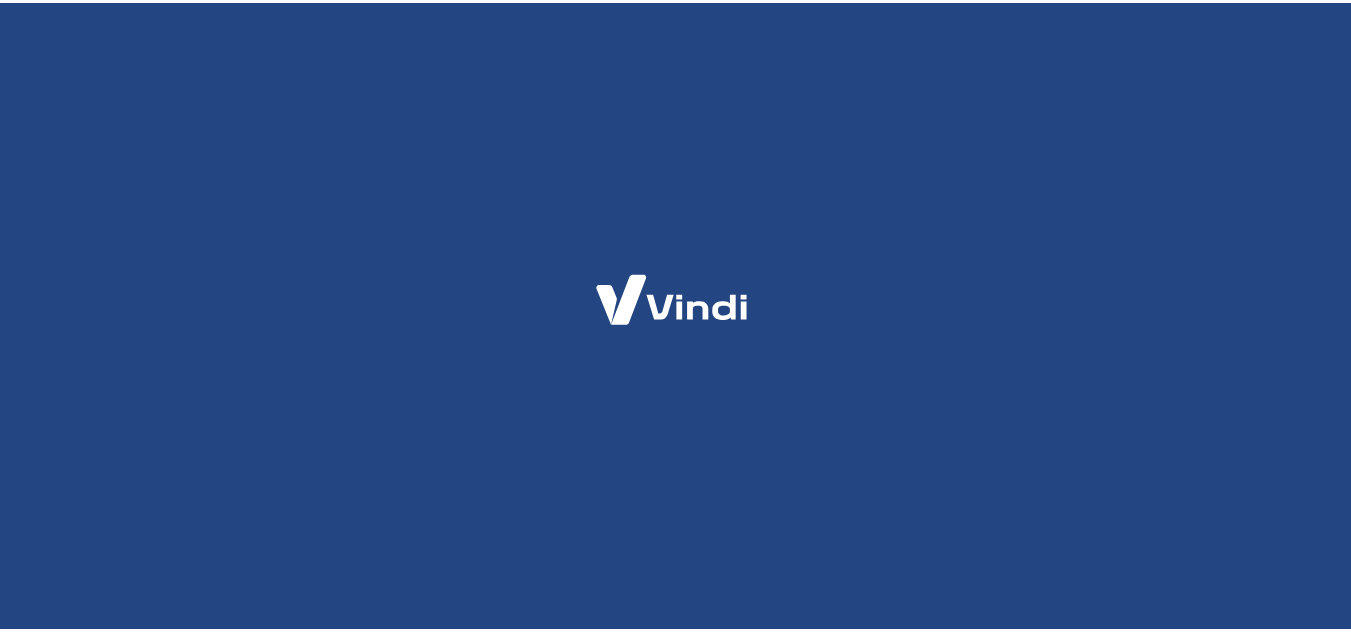 scroll, scrollTop: 0, scrollLeft: 0, axis: both 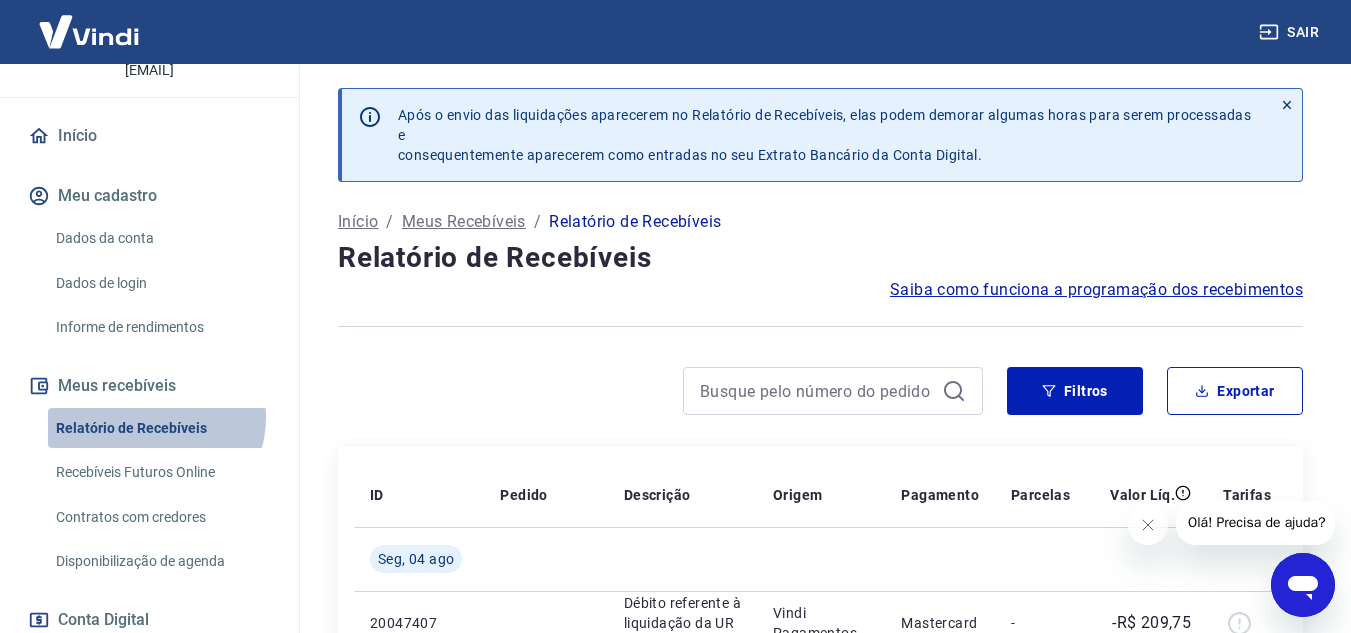 click on "Relatório de Recebíveis" at bounding box center (161, 428) 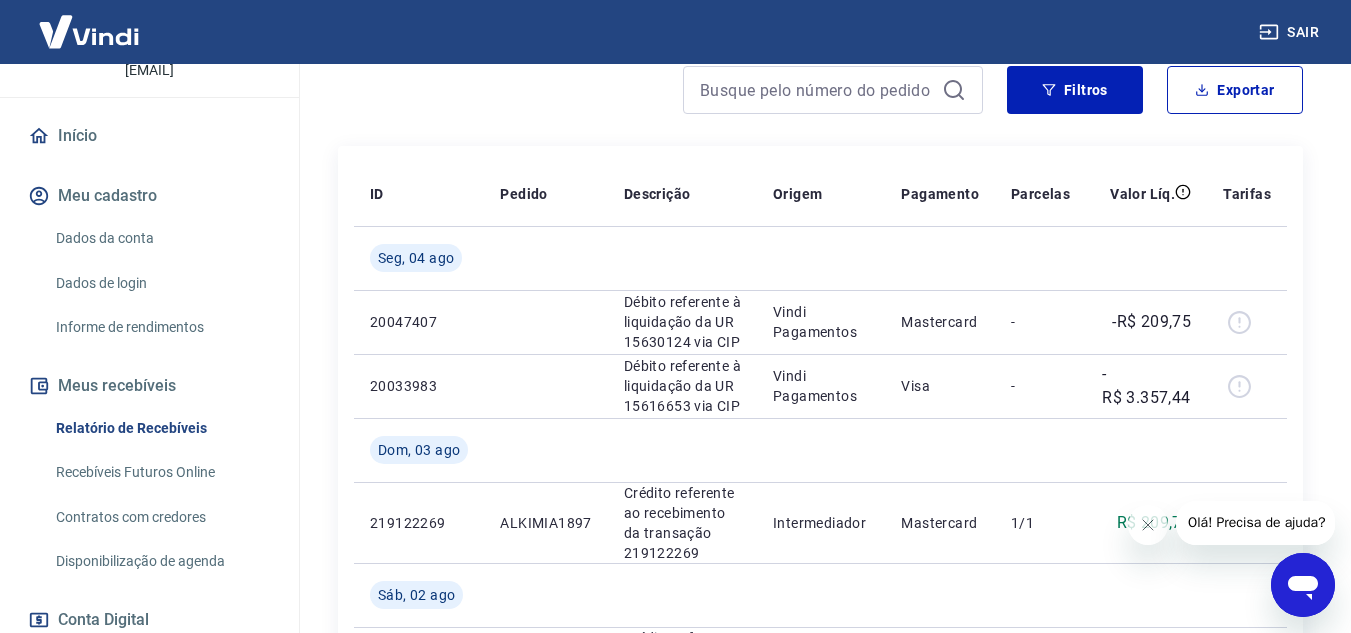 scroll, scrollTop: 302, scrollLeft: 0, axis: vertical 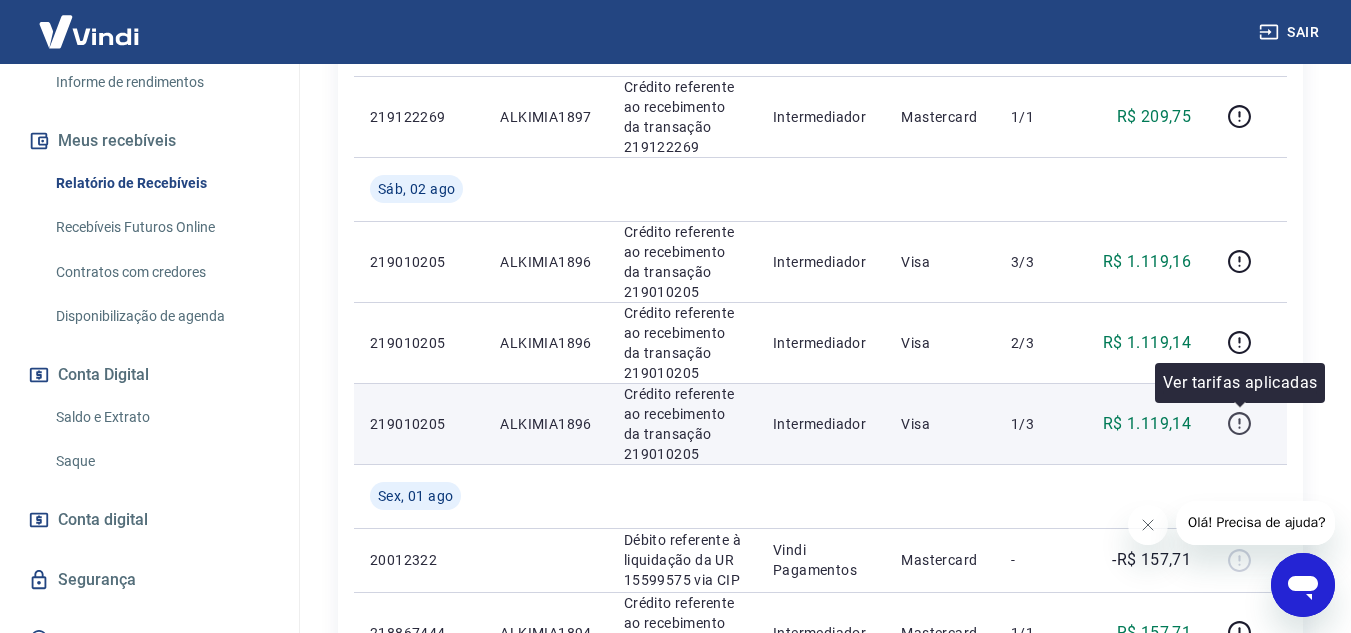 click 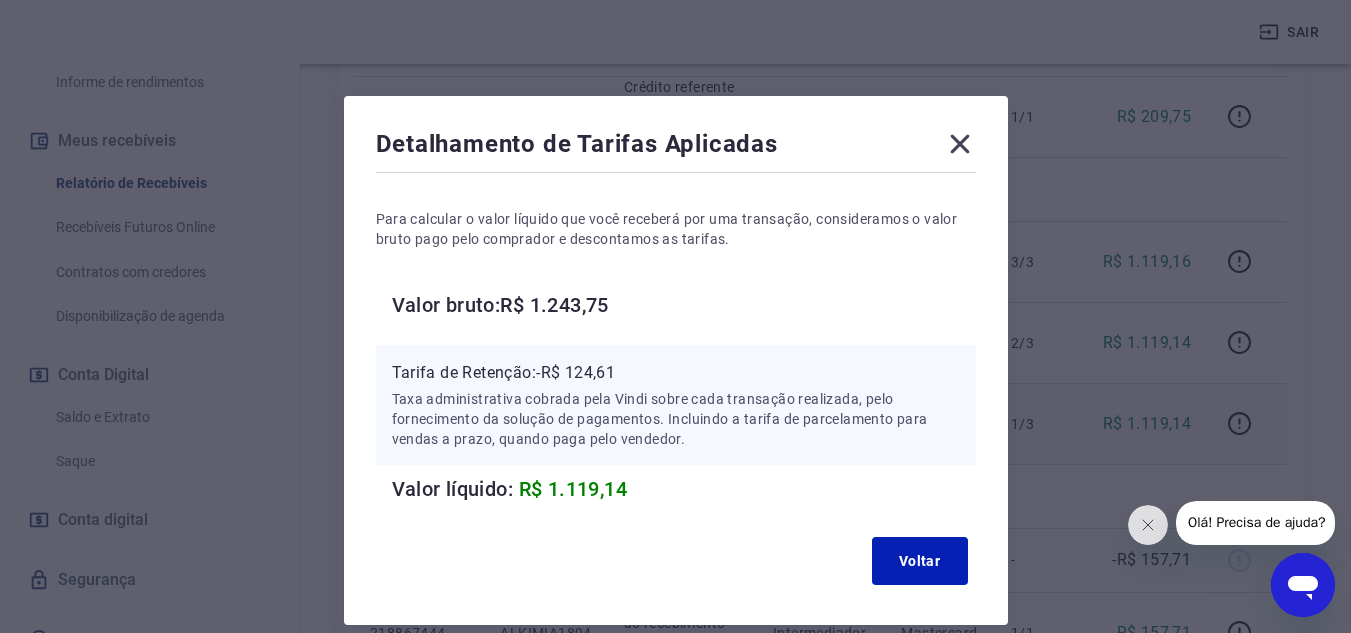 scroll, scrollTop: 88, scrollLeft: 0, axis: vertical 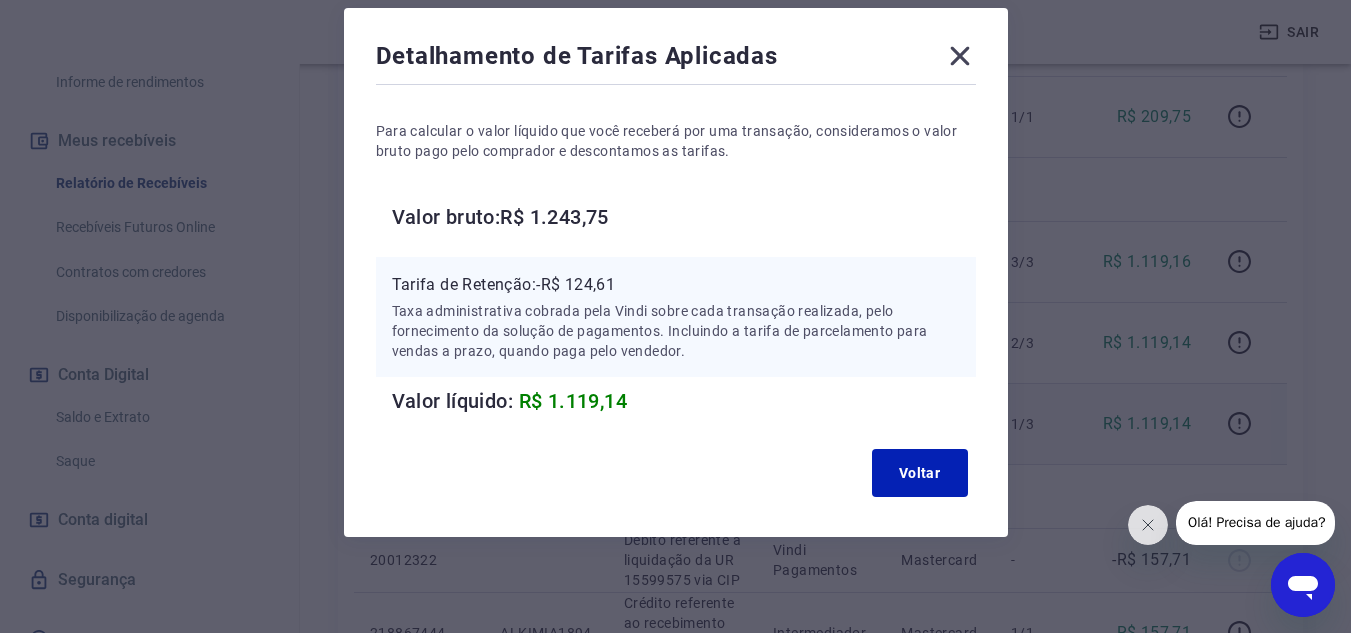 click 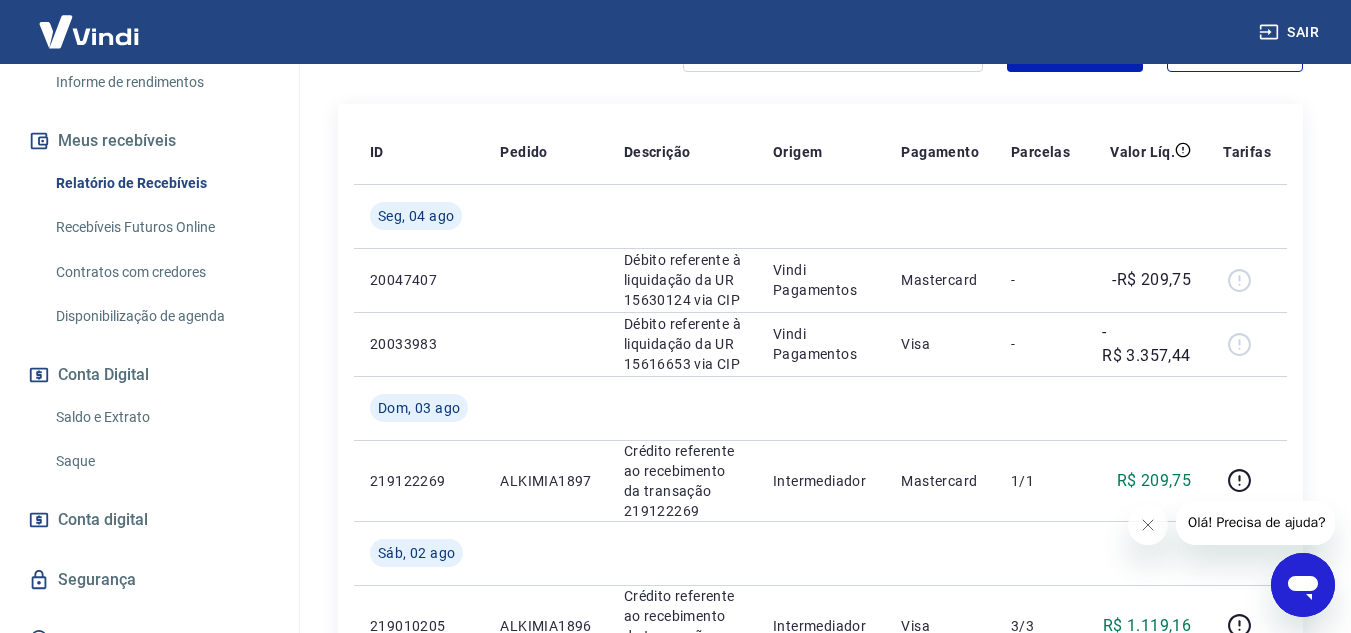 scroll, scrollTop: 342, scrollLeft: 0, axis: vertical 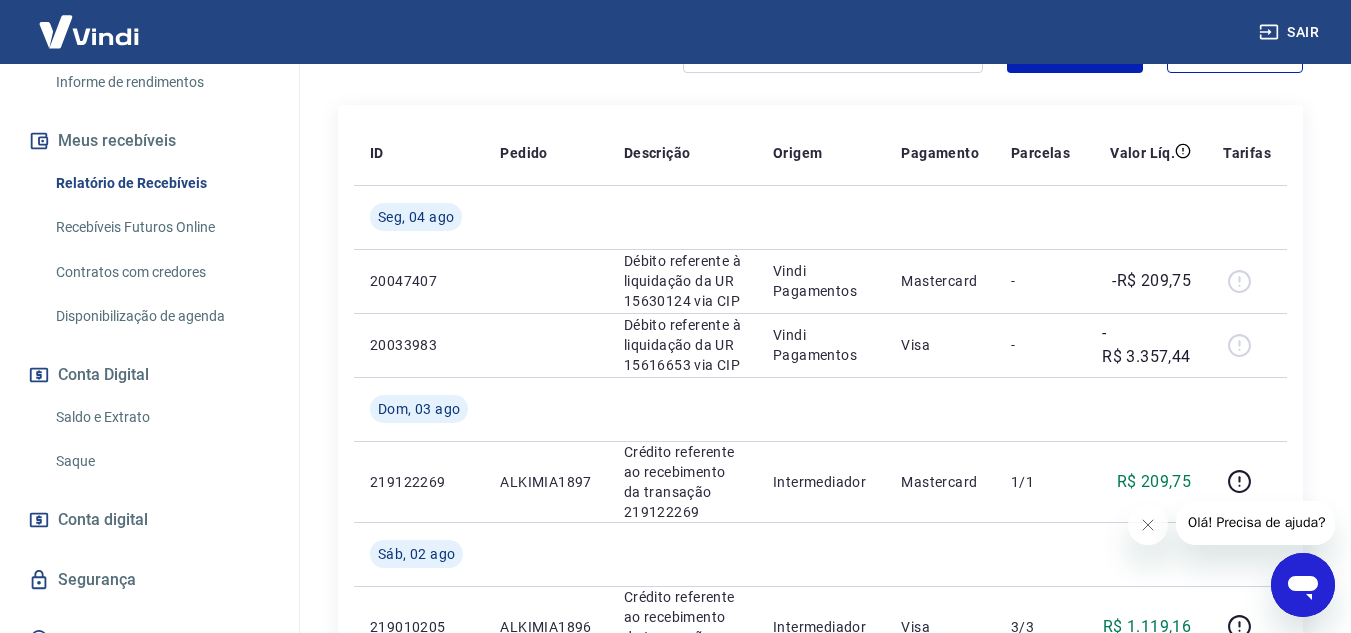 click on "Saldo e Extrato" at bounding box center (161, 417) 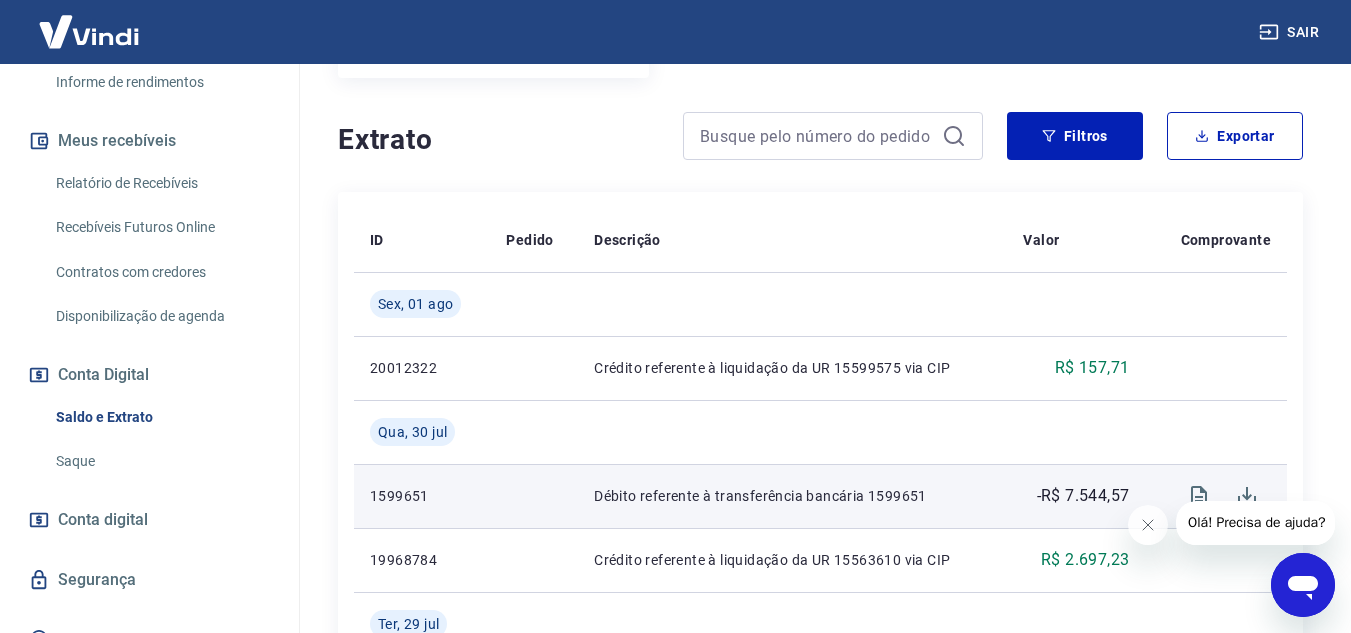 scroll, scrollTop: 370, scrollLeft: 0, axis: vertical 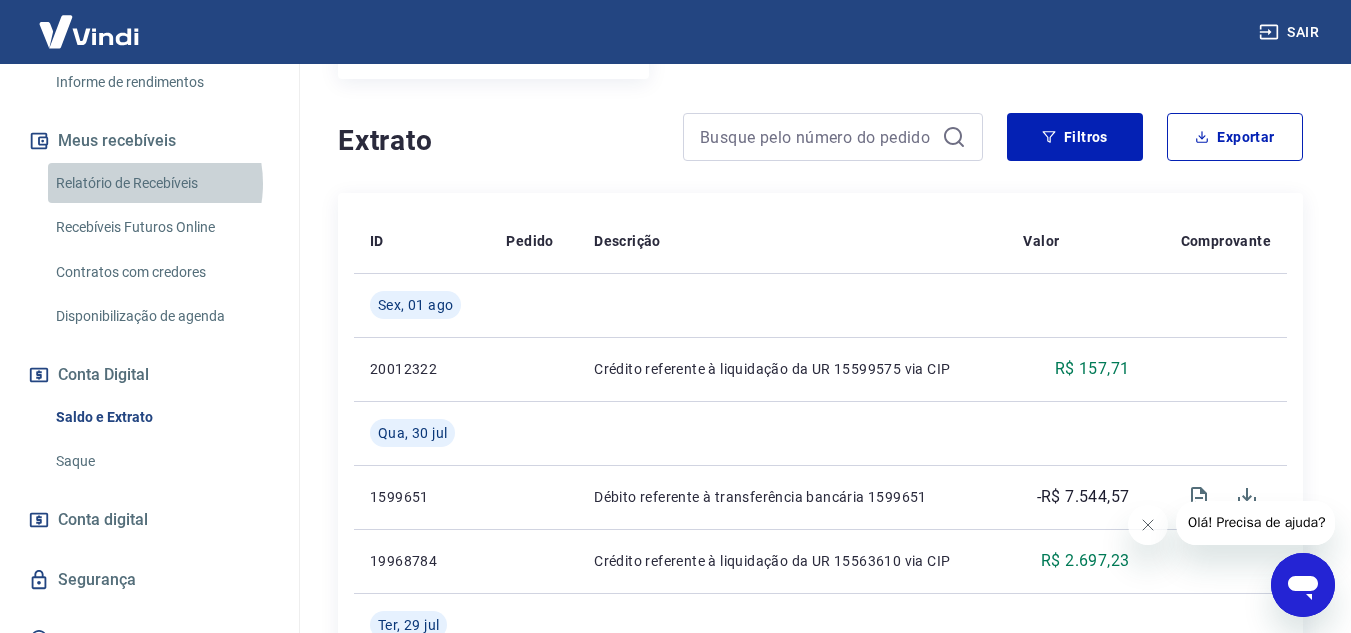click on "Relatório de Recebíveis" at bounding box center [161, 183] 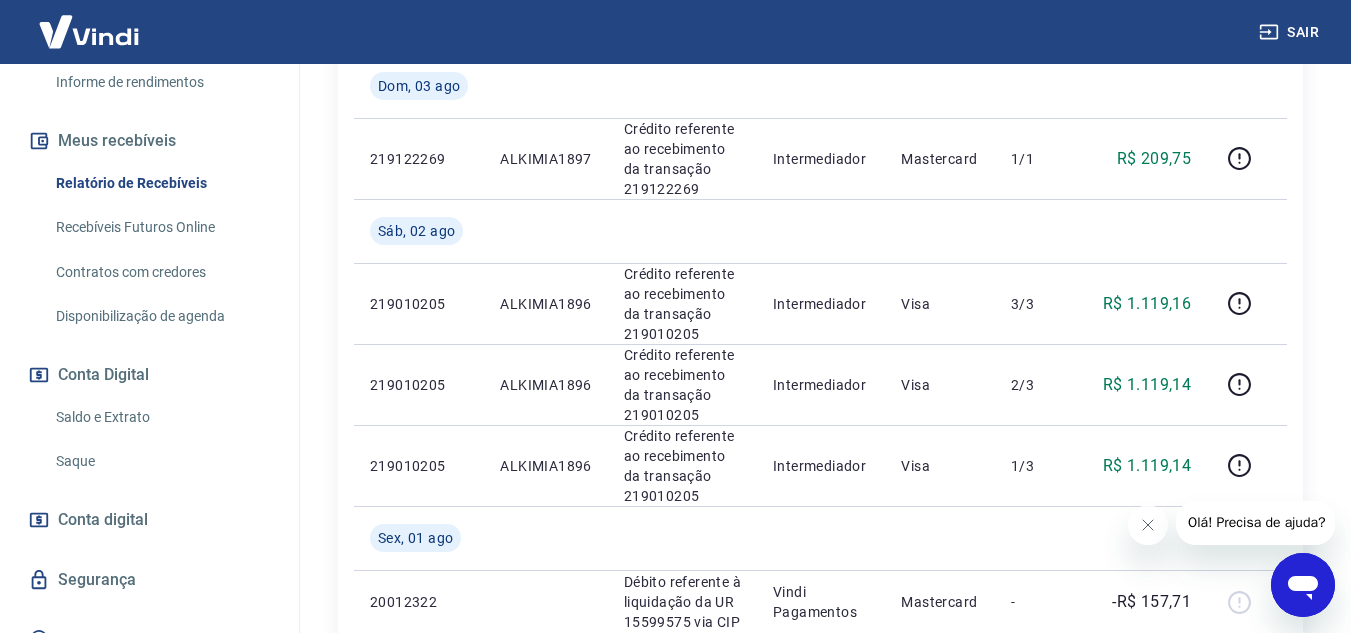 scroll, scrollTop: 666, scrollLeft: 0, axis: vertical 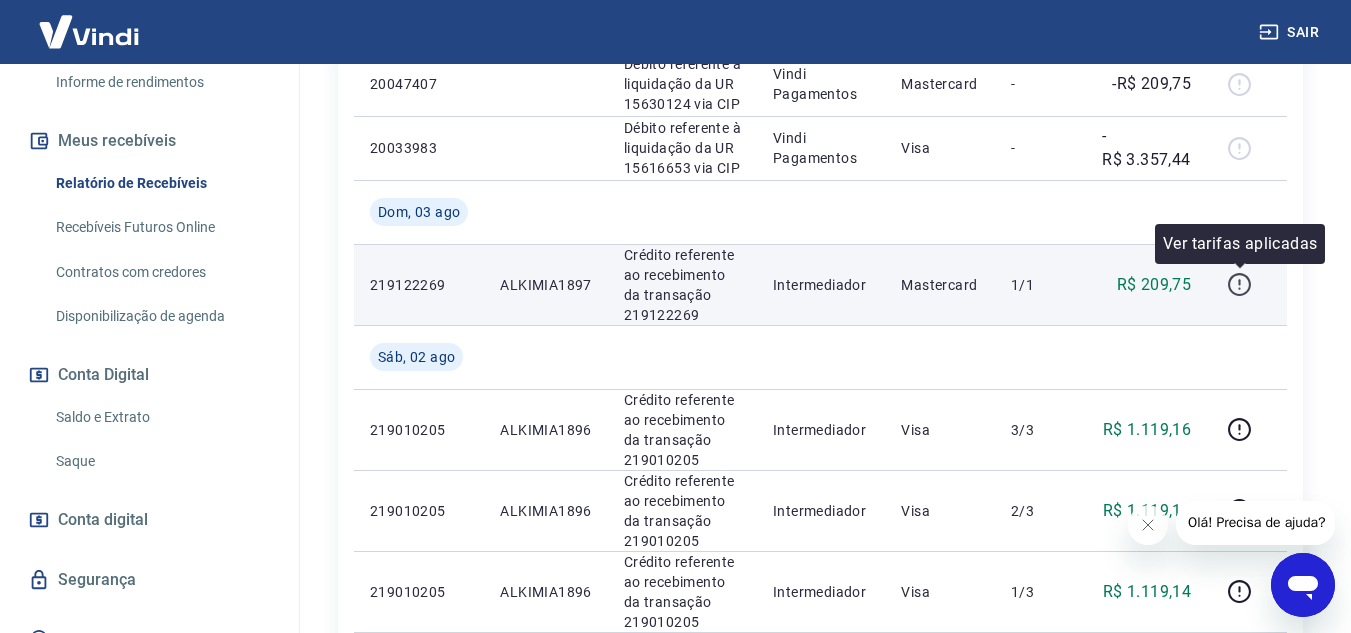 click 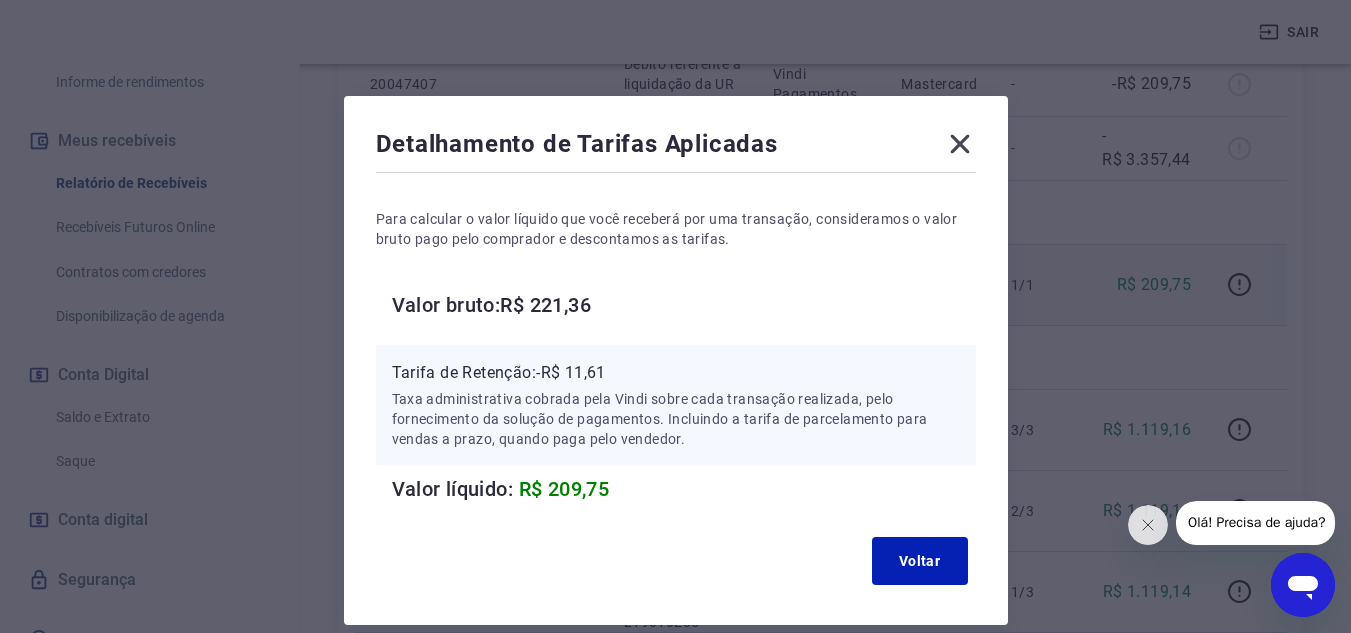 scroll, scrollTop: 88, scrollLeft: 0, axis: vertical 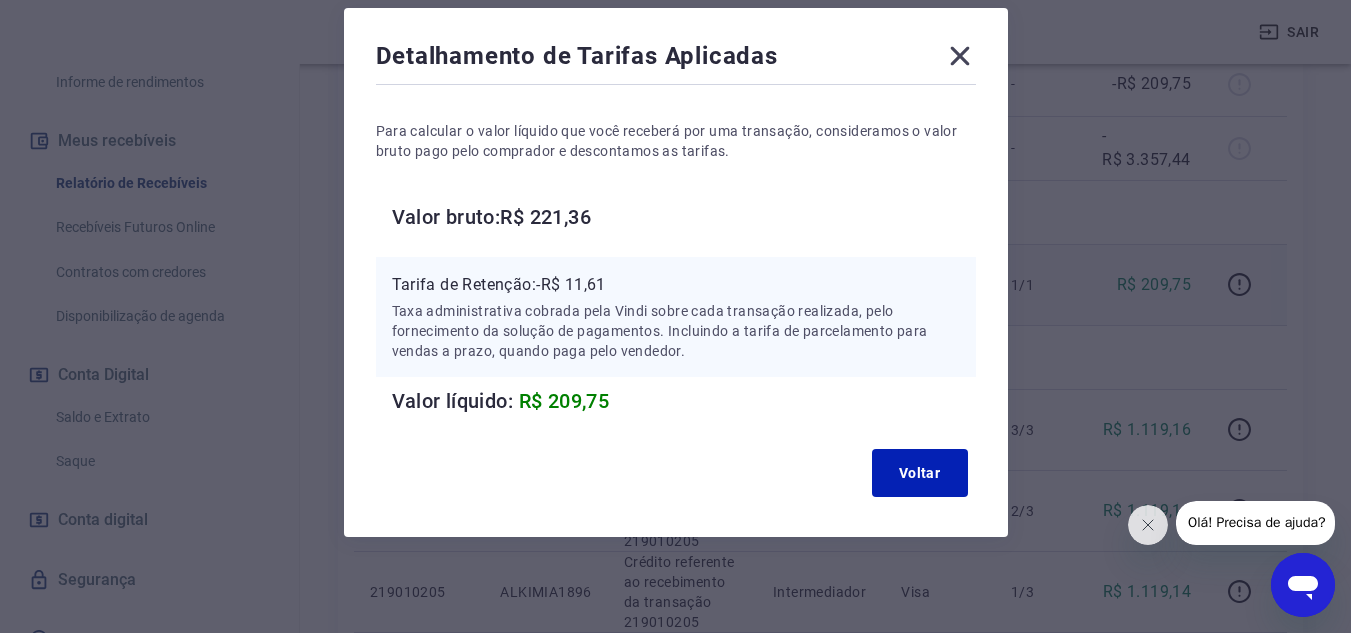 click 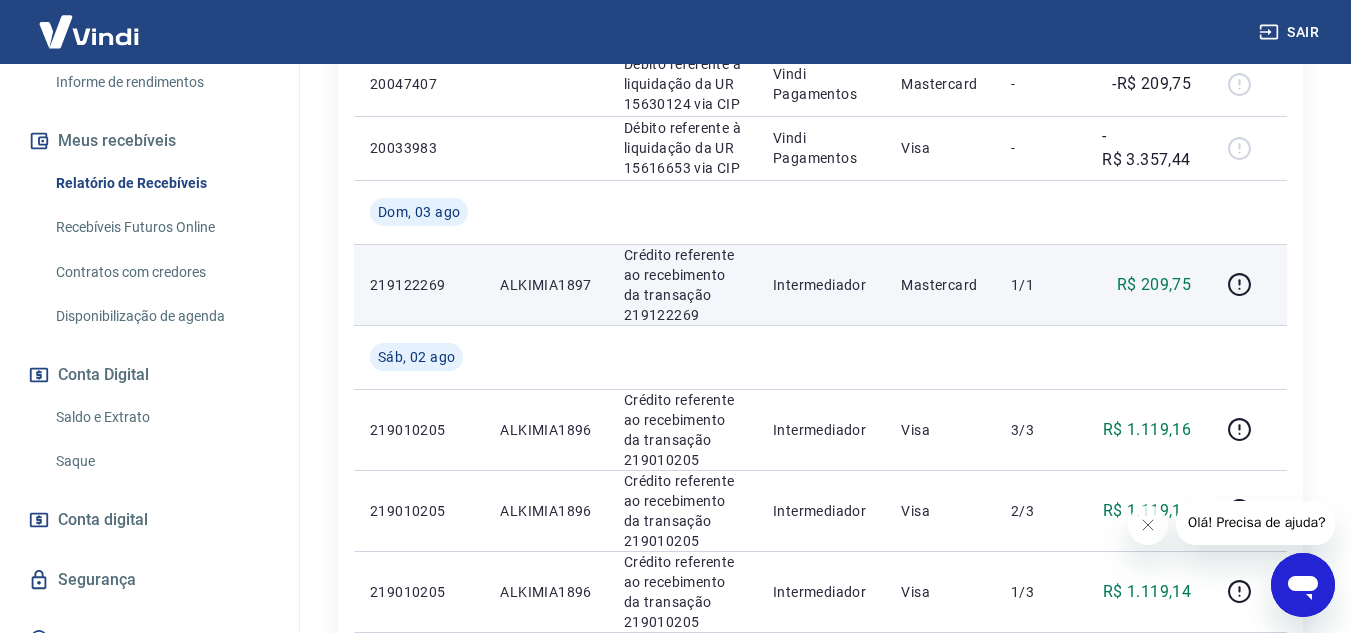 click on "ALKIMIA1897" at bounding box center [545, 285] 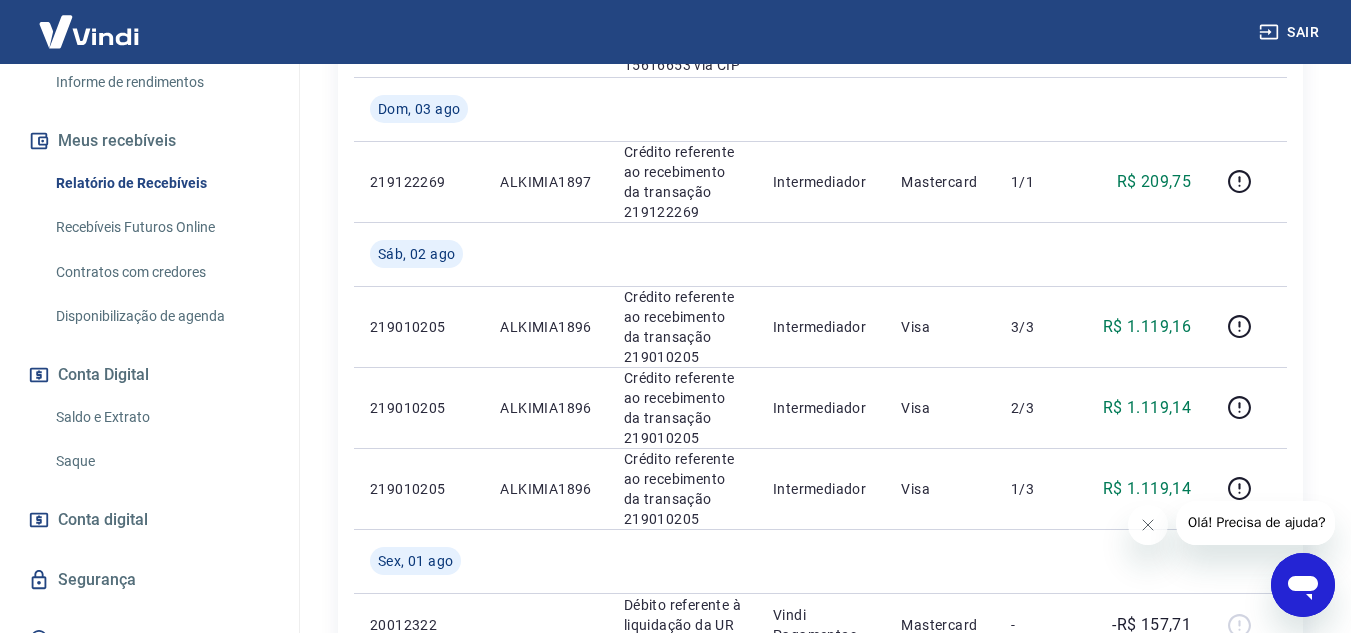 scroll, scrollTop: 690, scrollLeft: 0, axis: vertical 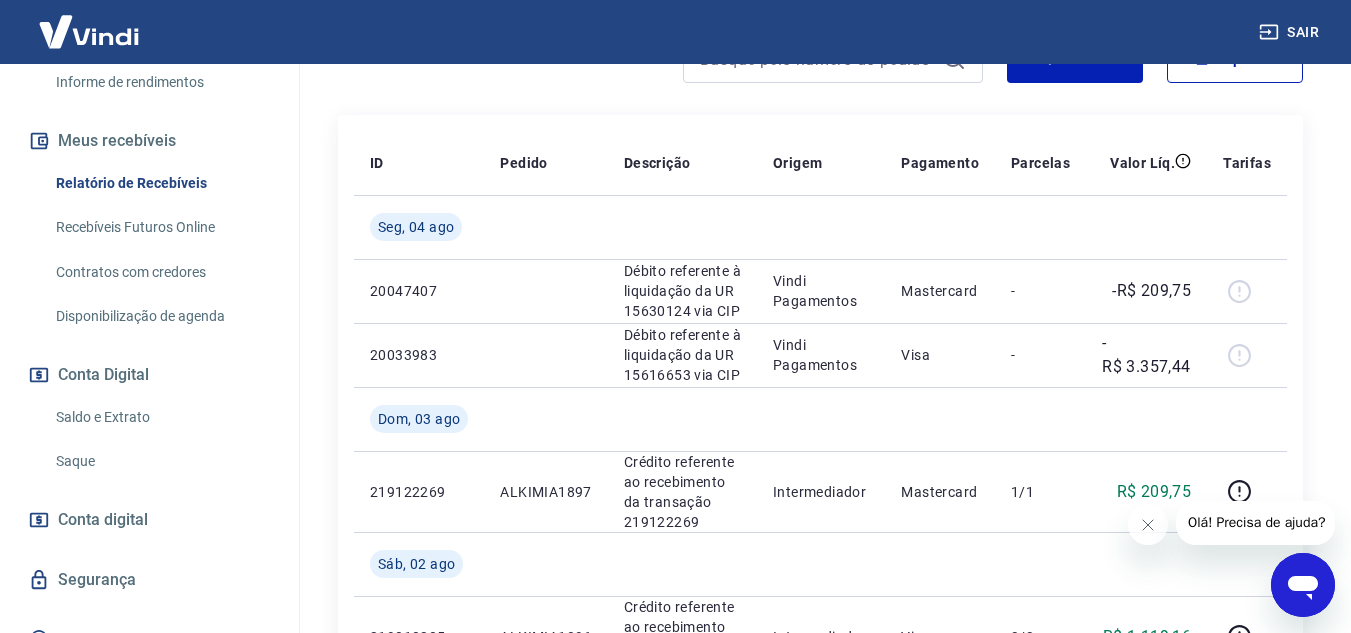 click on "Saldo e Extrato" at bounding box center (161, 417) 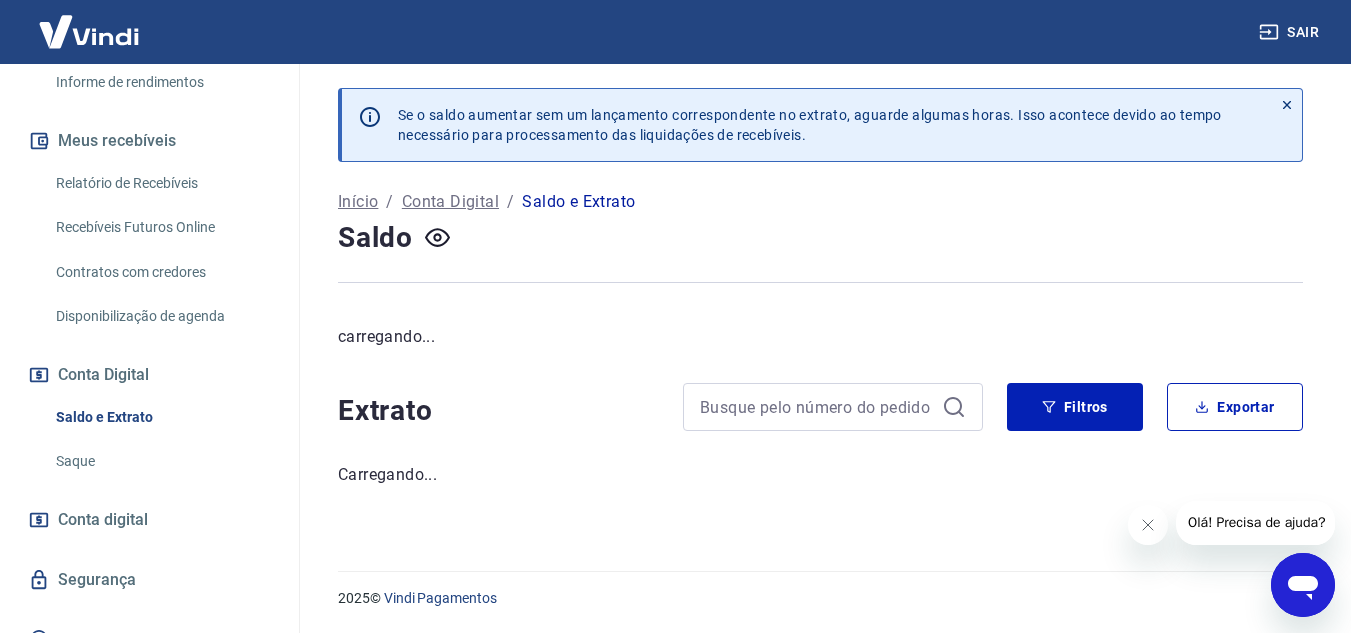 scroll, scrollTop: 0, scrollLeft: 0, axis: both 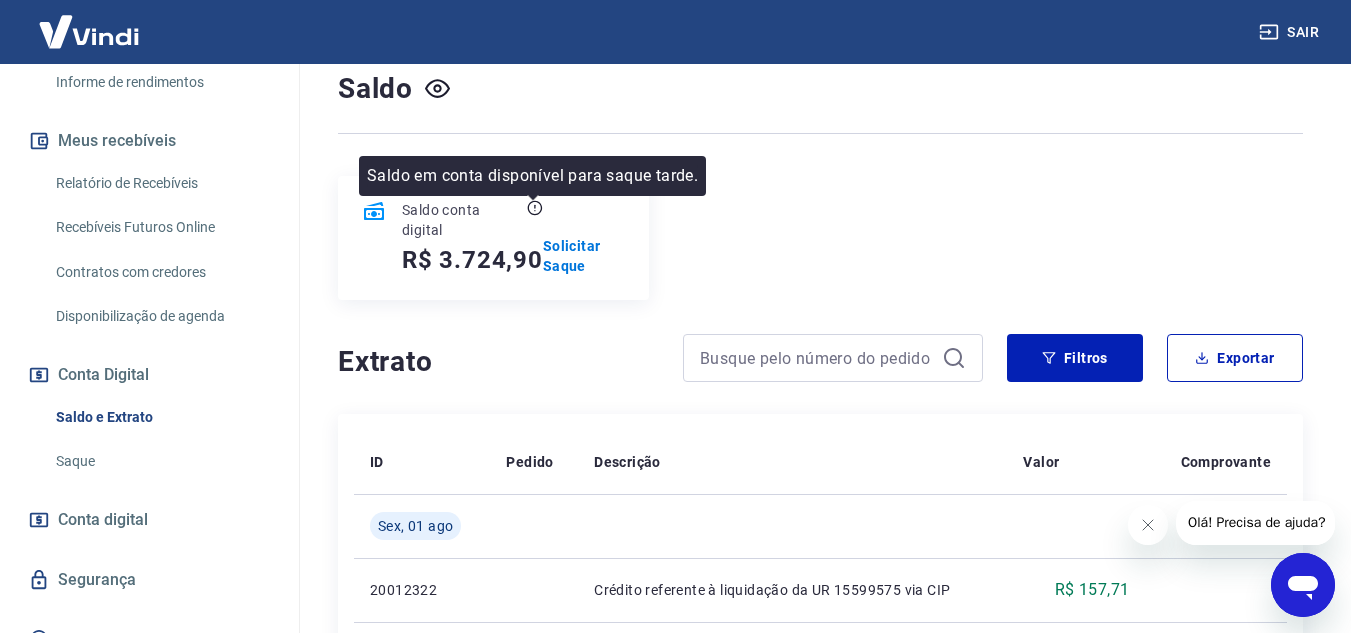 click 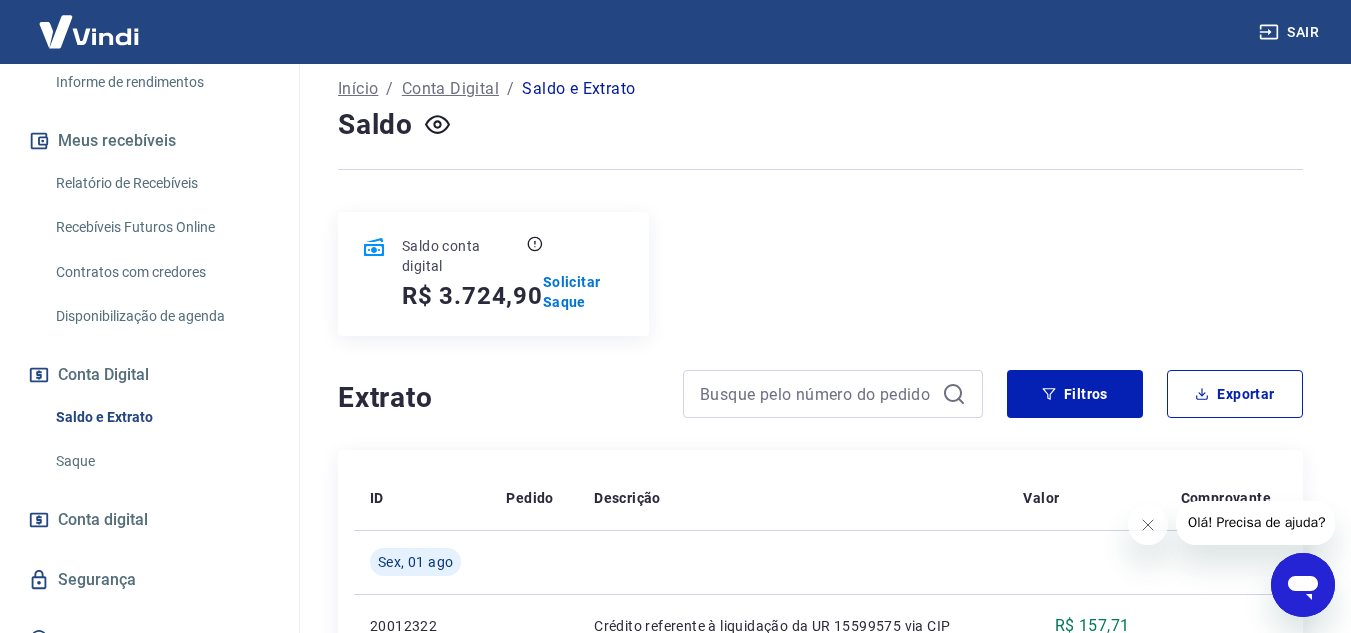 scroll, scrollTop: 81, scrollLeft: 0, axis: vertical 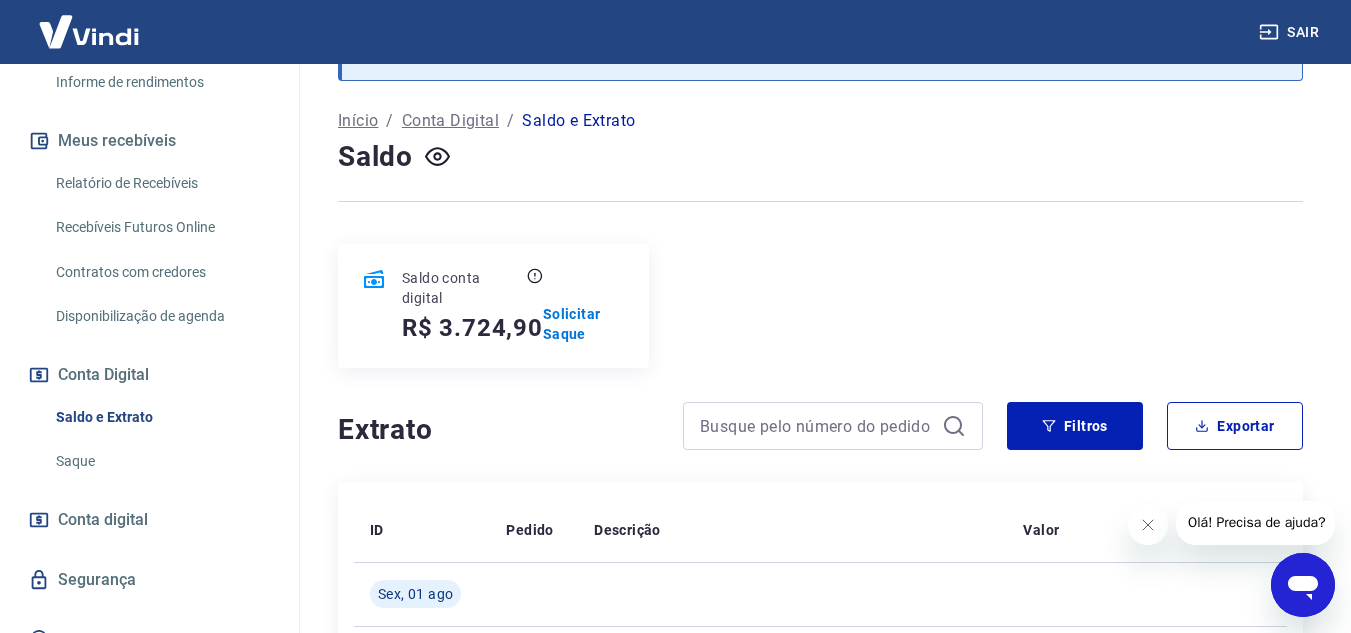 click on "Conta digital" at bounding box center [103, 520] 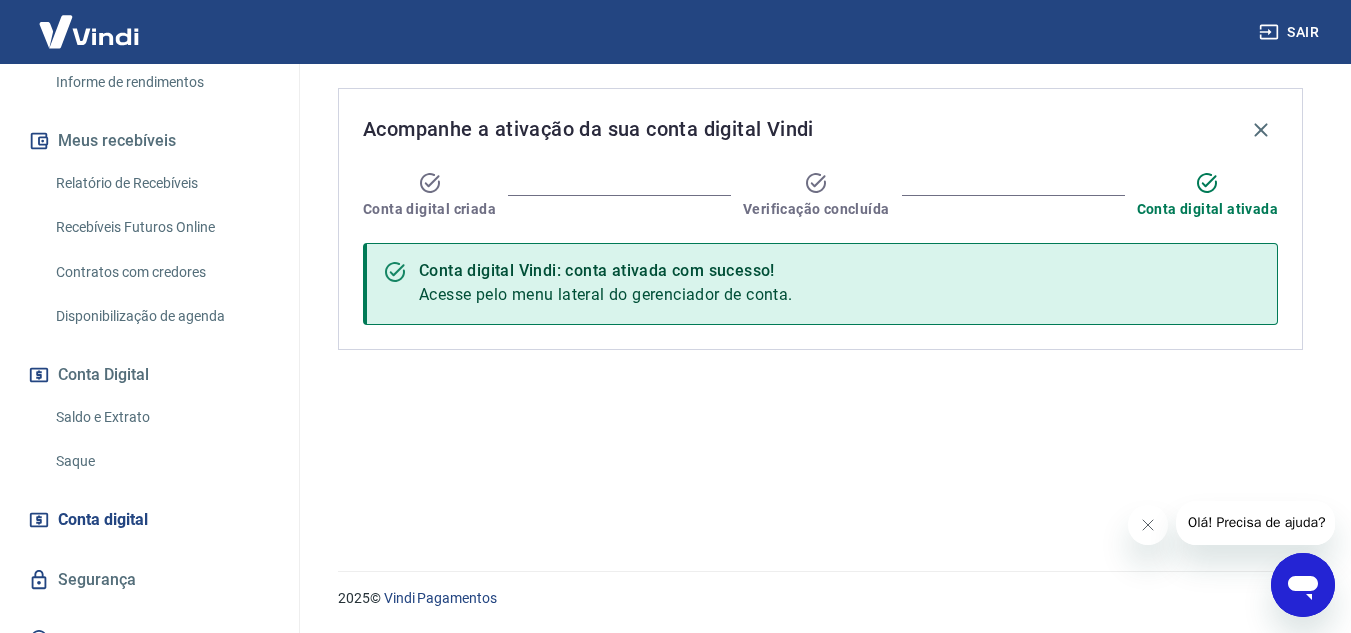 scroll, scrollTop: 0, scrollLeft: 0, axis: both 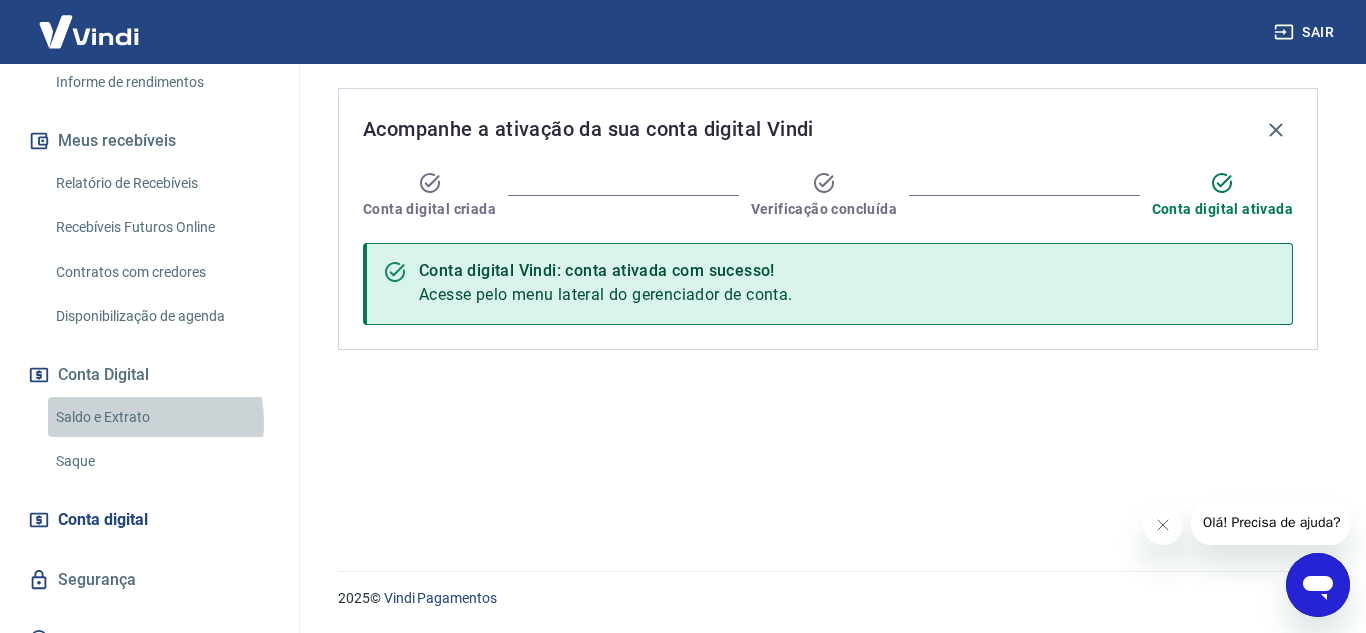 click on "Saldo e Extrato" at bounding box center [161, 417] 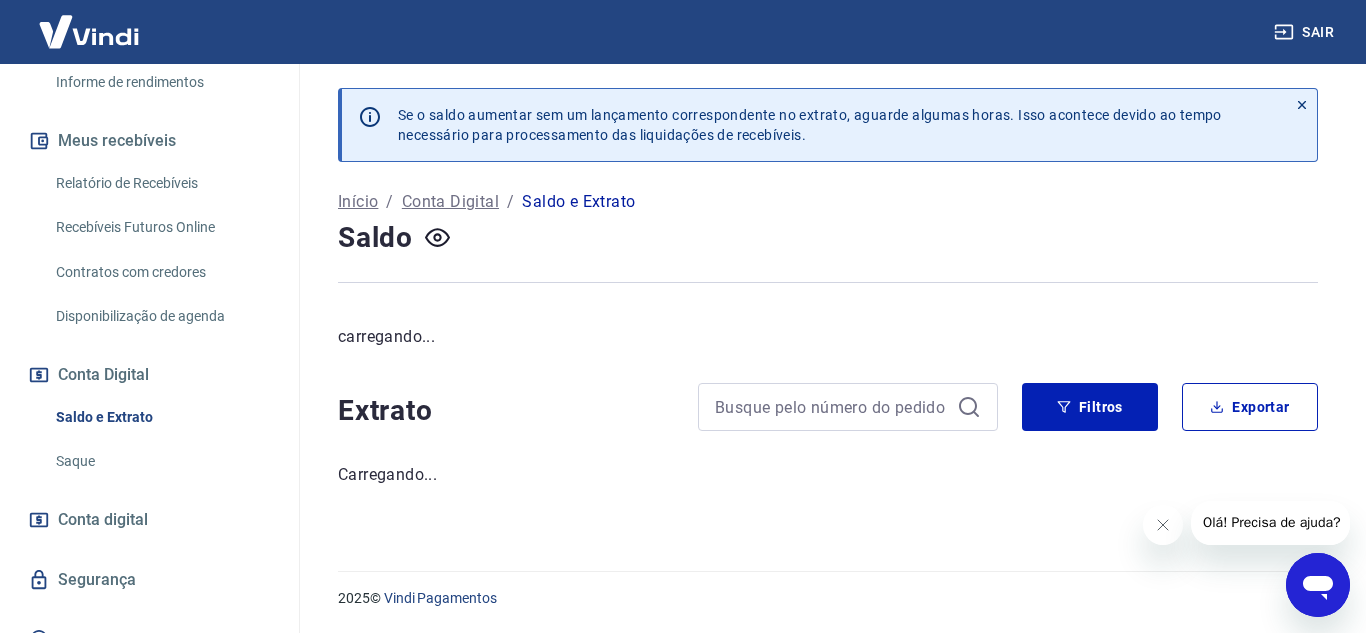 click on "Saque" at bounding box center [161, 461] 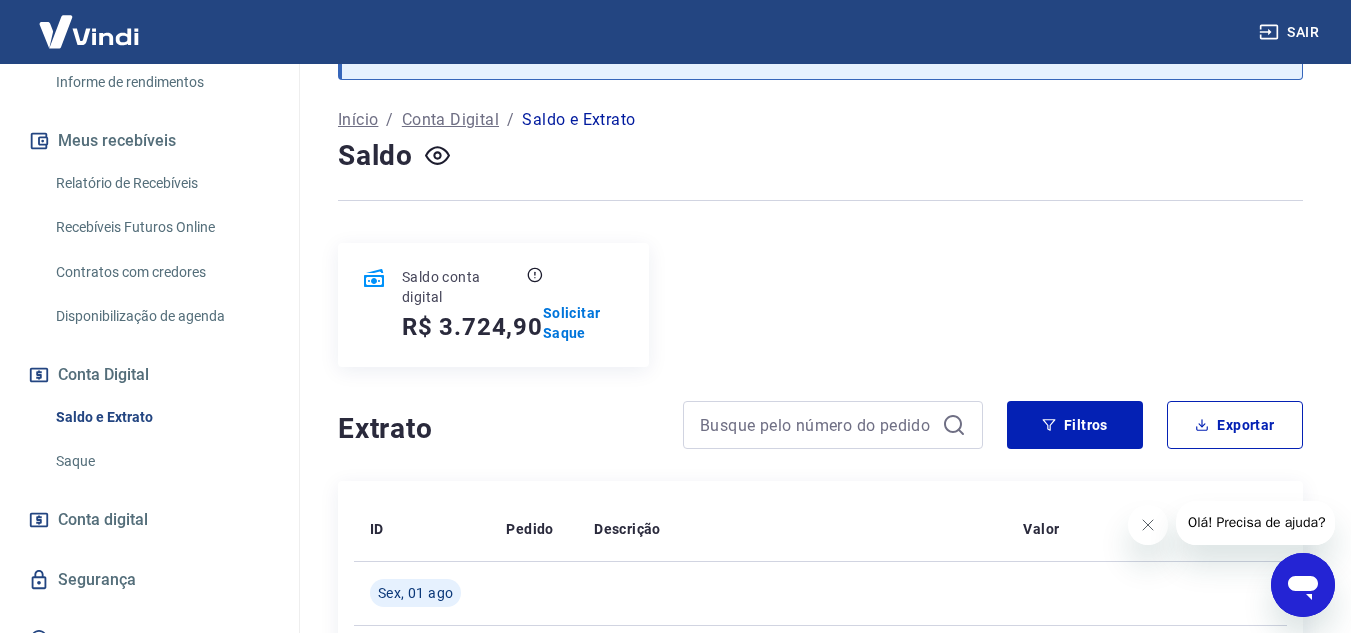 scroll, scrollTop: 0, scrollLeft: 0, axis: both 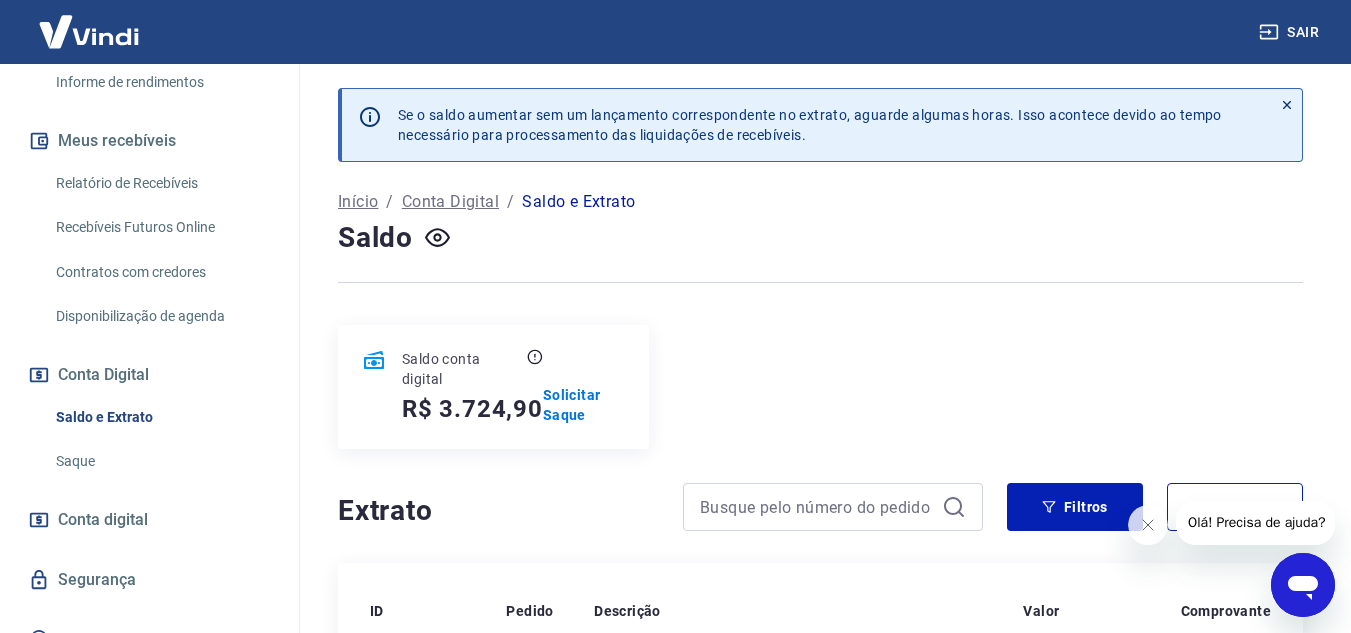 click on "Saldo e Extrato" at bounding box center [161, 417] 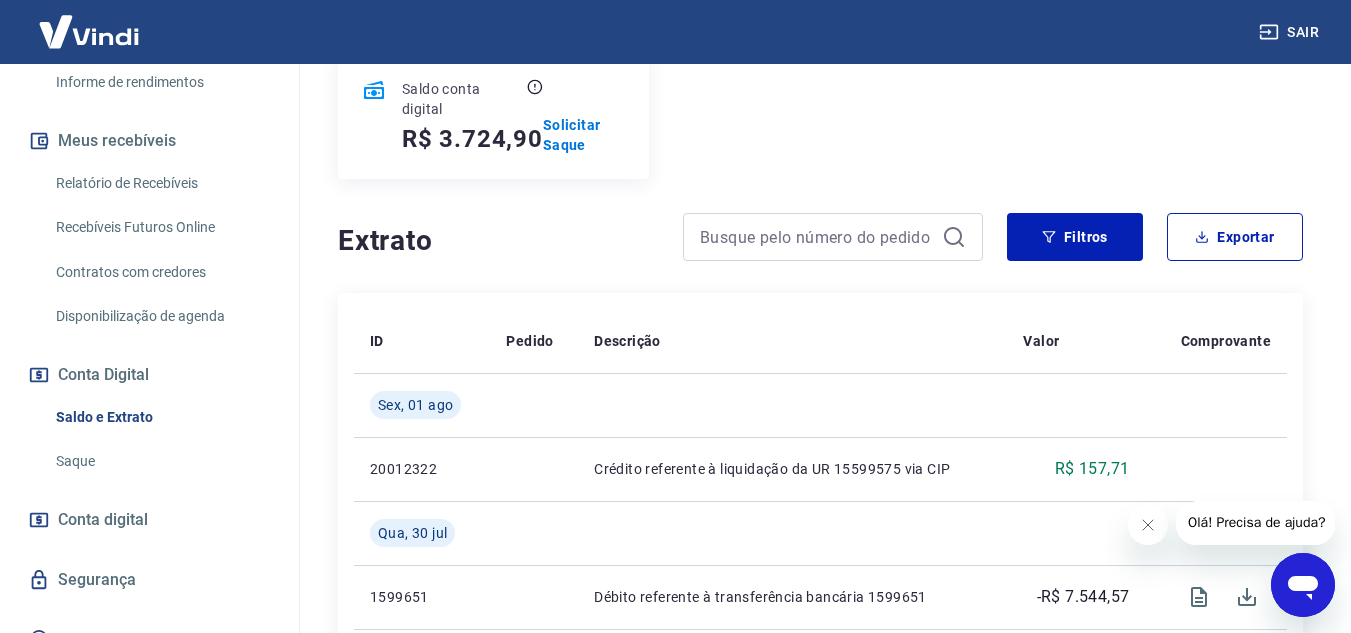 scroll, scrollTop: 0, scrollLeft: 0, axis: both 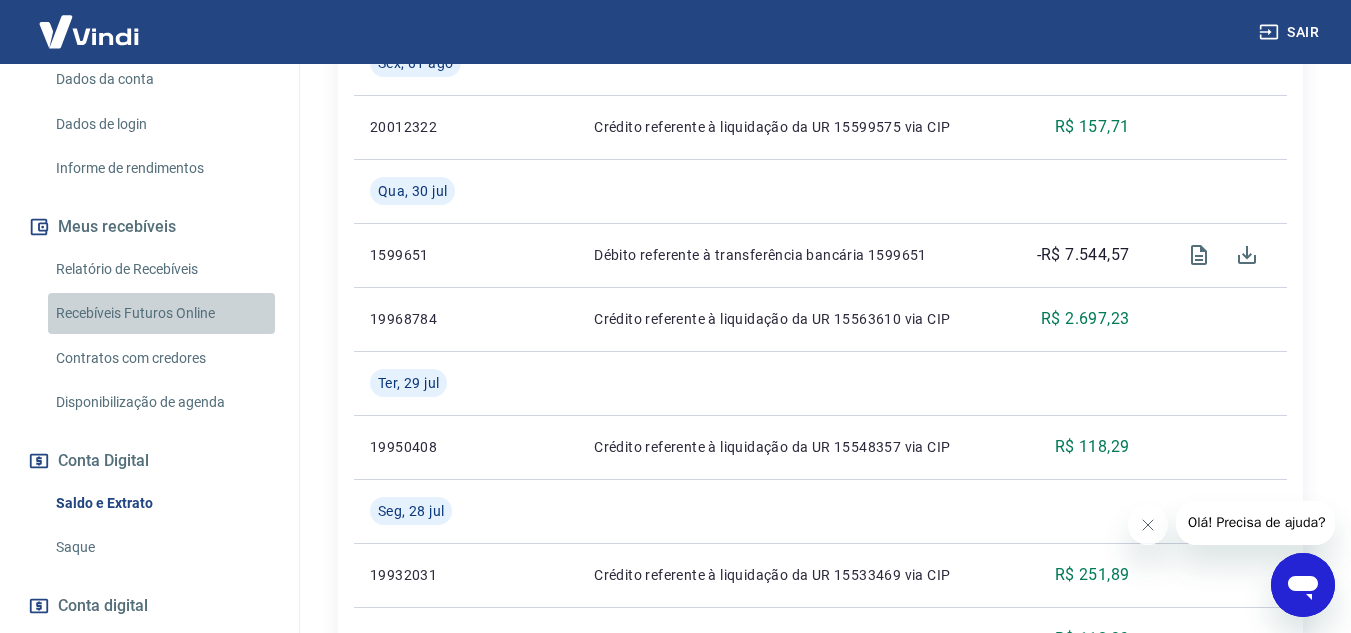 click on "Recebíveis Futuros Online" at bounding box center [161, 313] 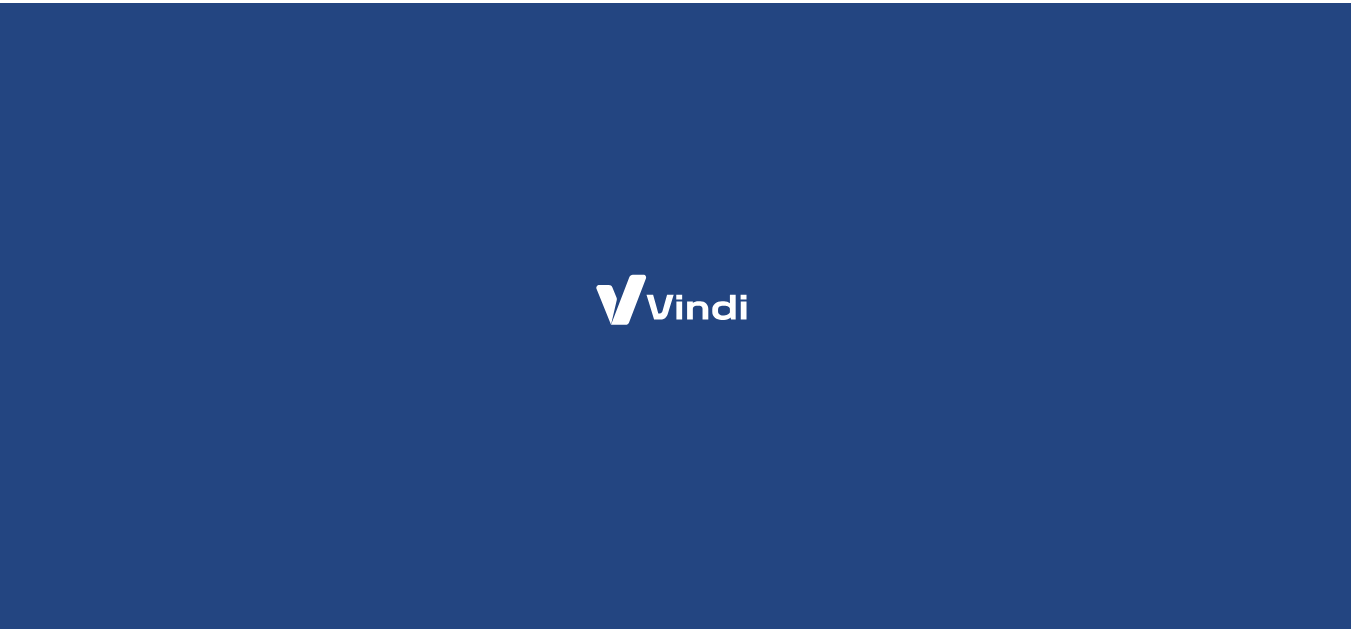 scroll, scrollTop: 0, scrollLeft: 0, axis: both 